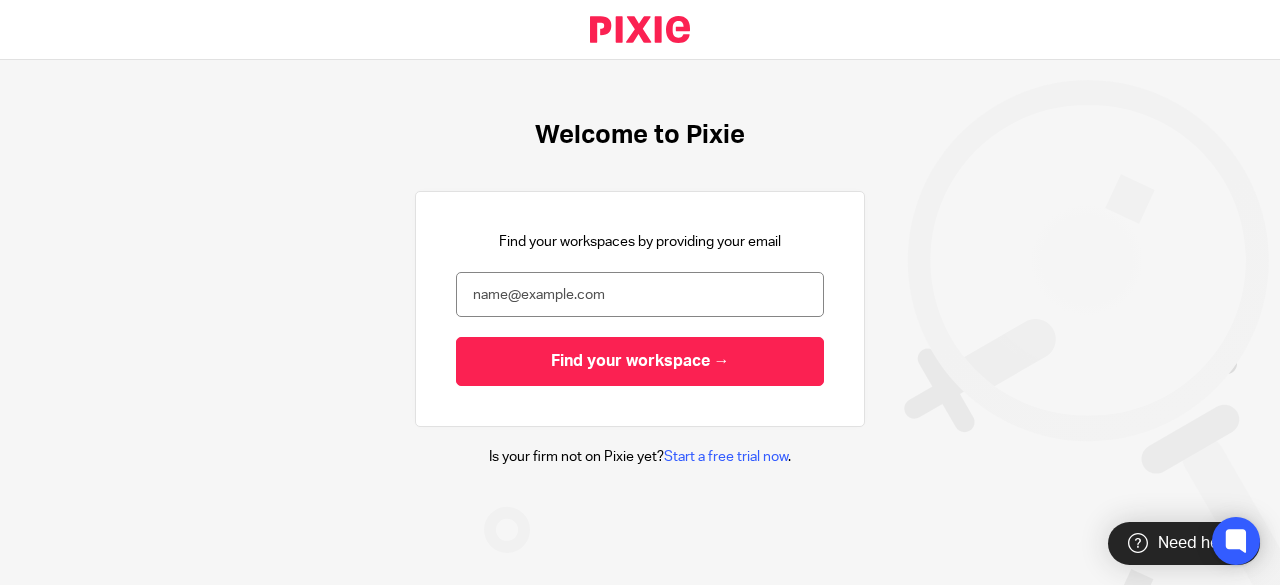 scroll, scrollTop: 0, scrollLeft: 0, axis: both 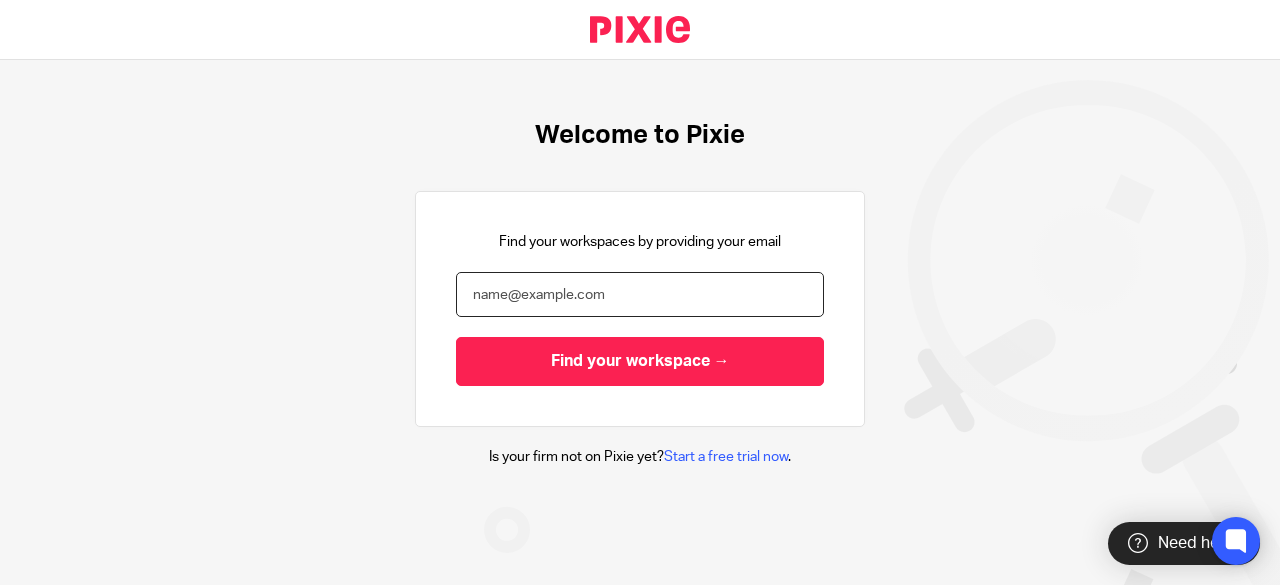 click at bounding box center (640, 294) 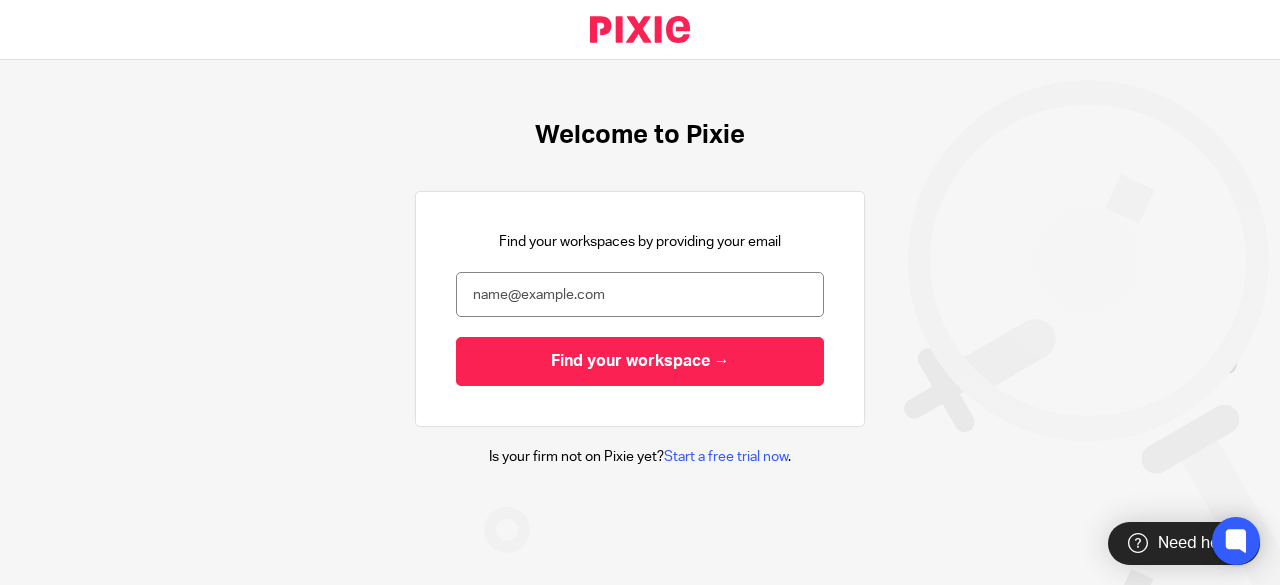scroll, scrollTop: 0, scrollLeft: 0, axis: both 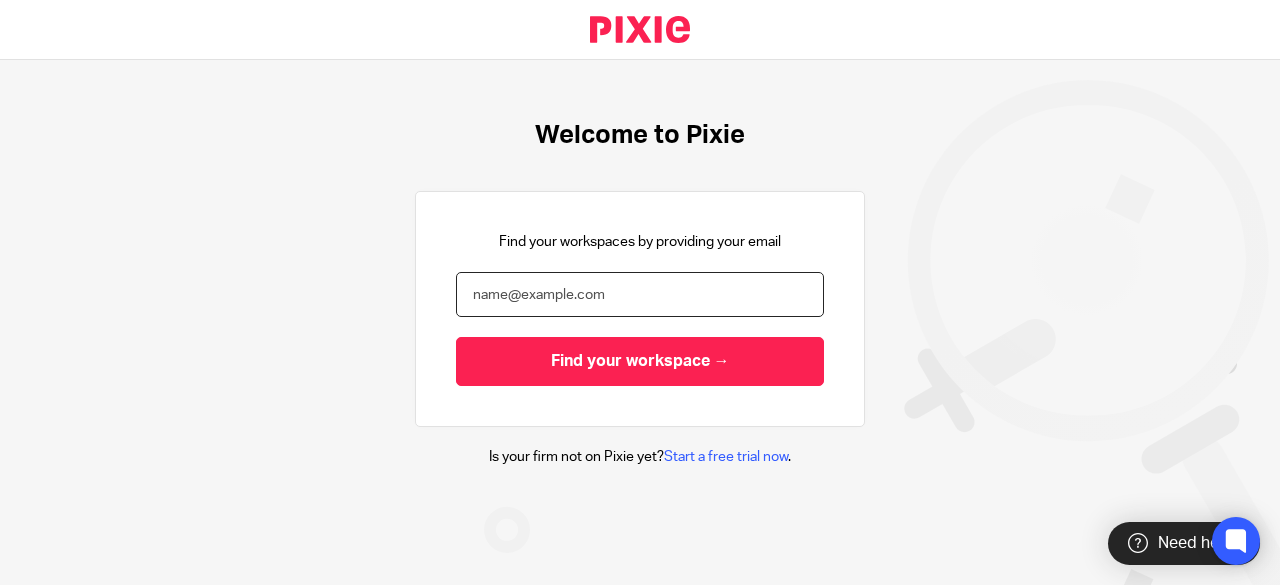 click at bounding box center [640, 294] 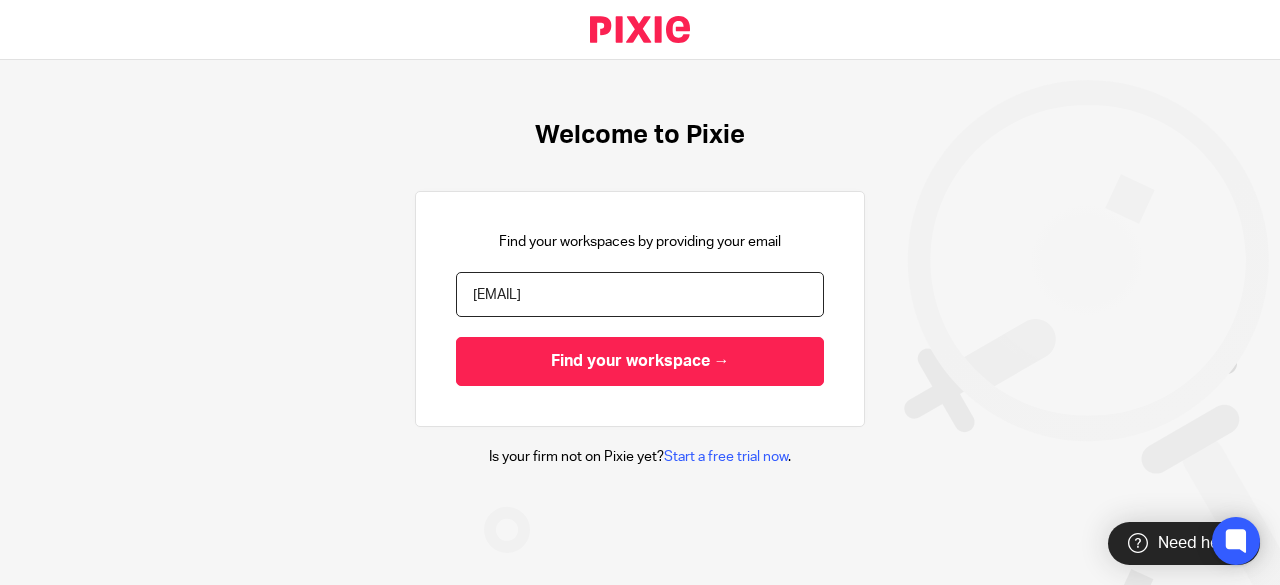 type on "[EMAIL]" 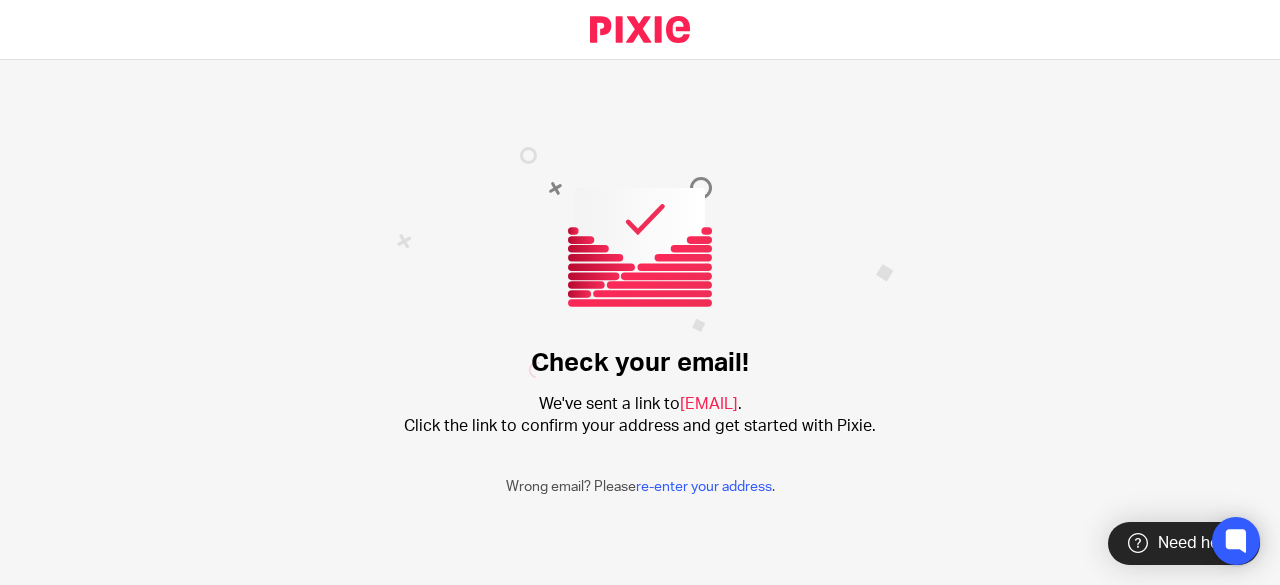scroll, scrollTop: 0, scrollLeft: 0, axis: both 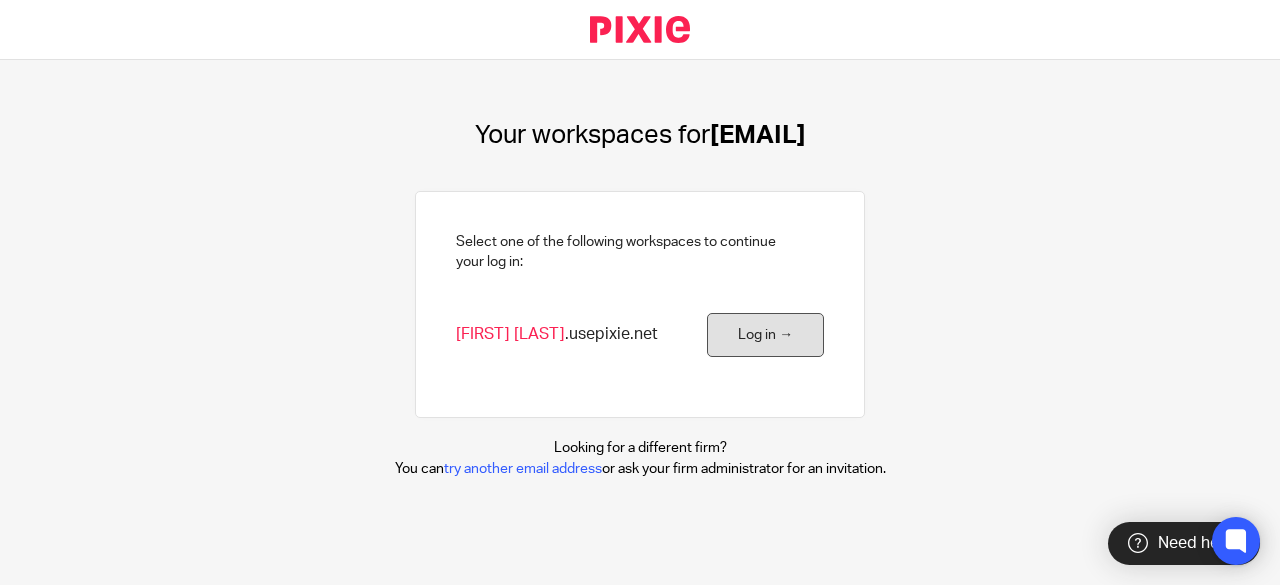 click on "Log in →" at bounding box center [765, 335] 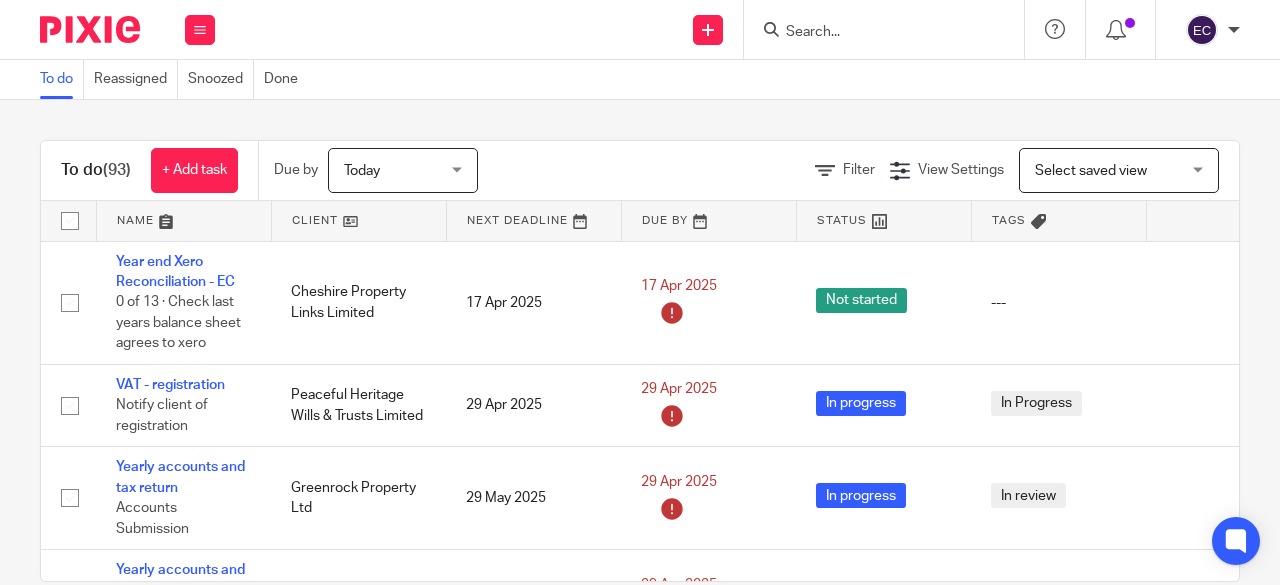 scroll, scrollTop: 0, scrollLeft: 0, axis: both 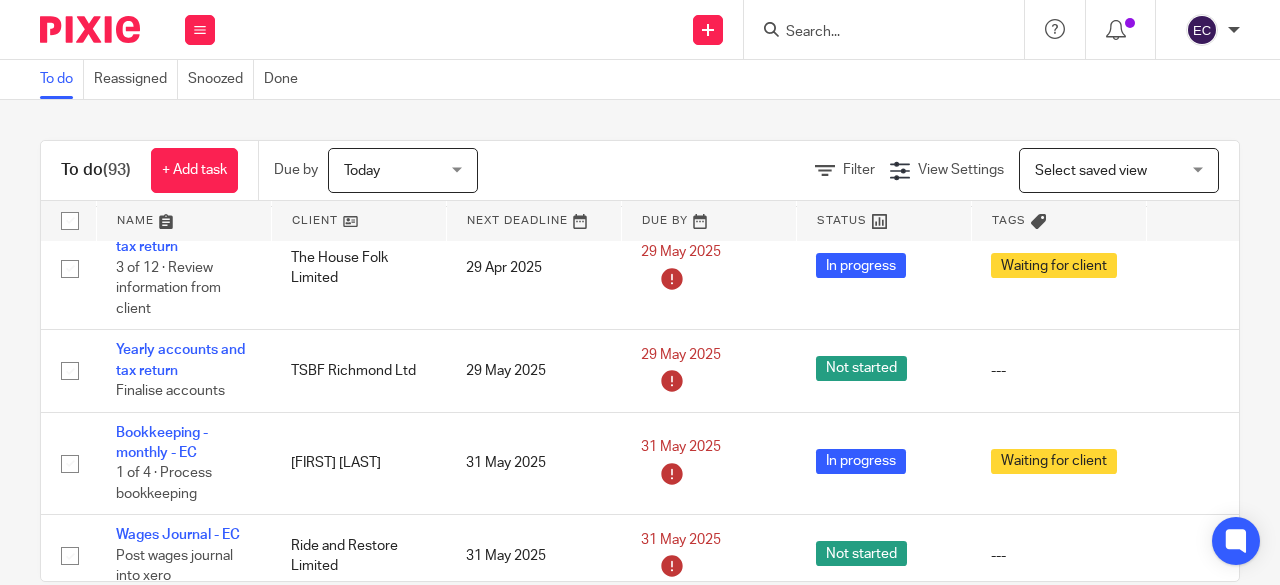 click at bounding box center [890, 29] 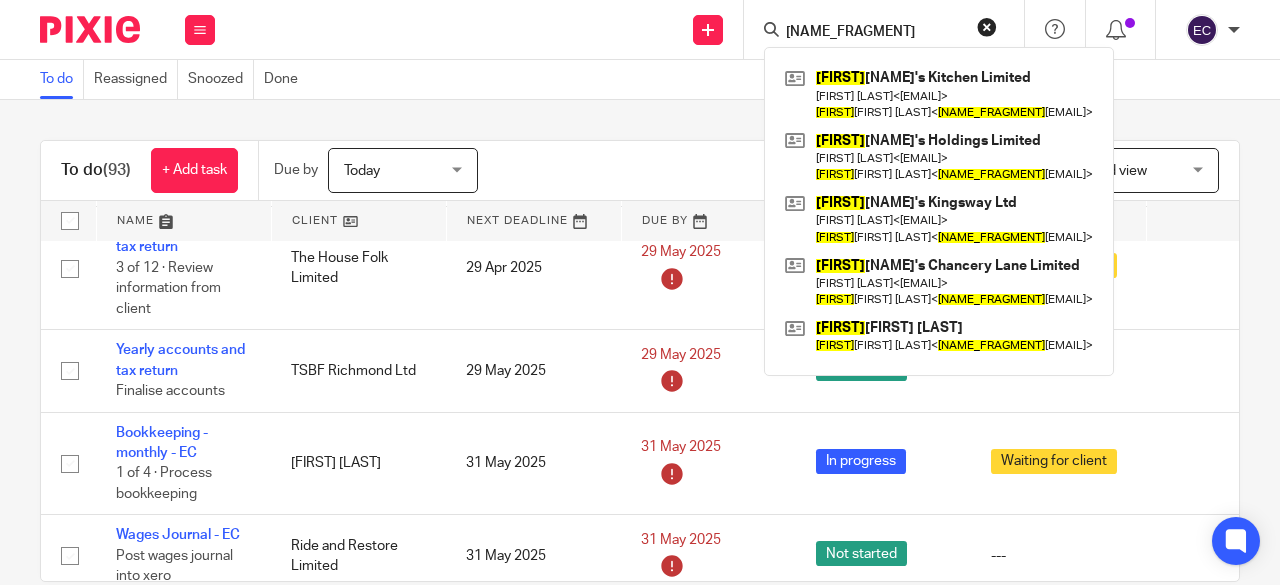 click on "gu" at bounding box center (874, 33) 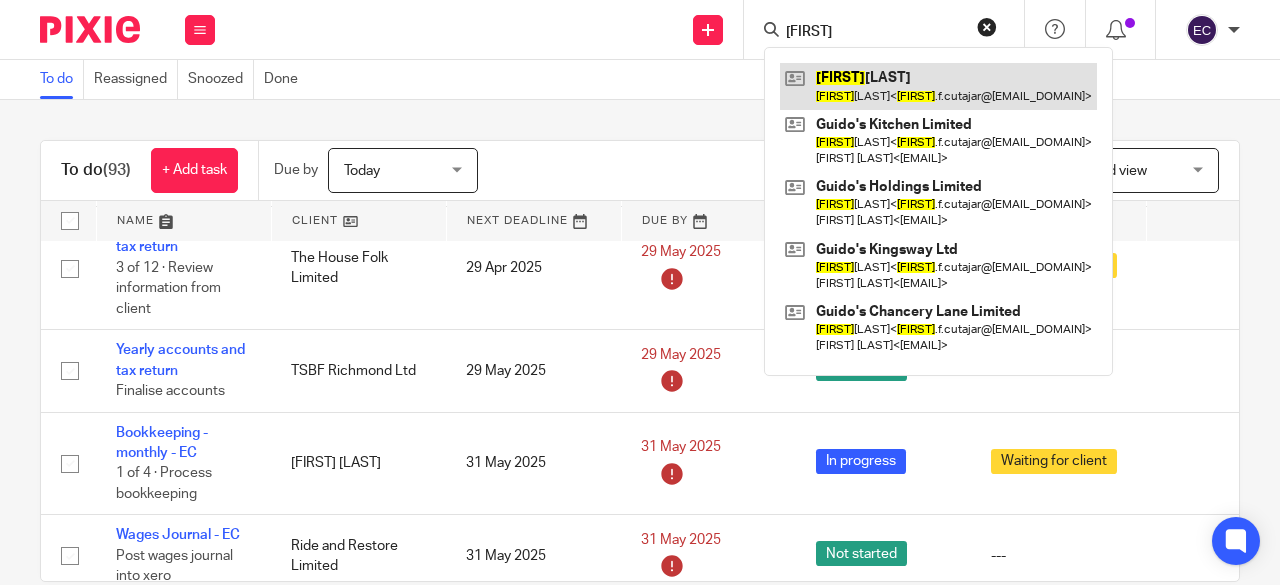 type on "migual" 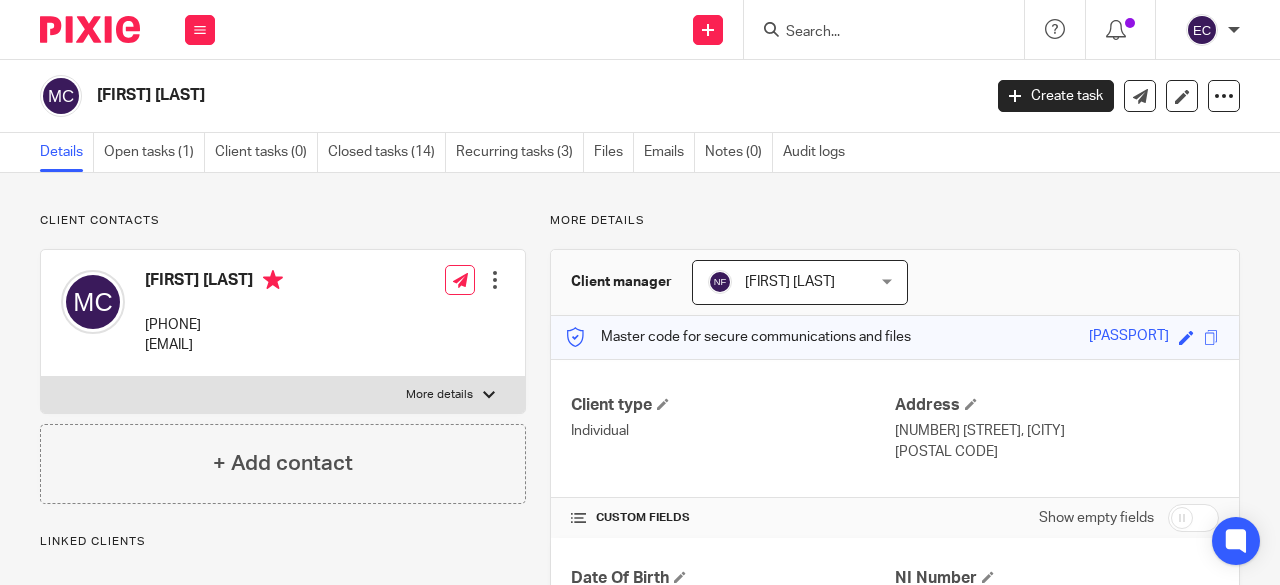 scroll, scrollTop: 0, scrollLeft: 0, axis: both 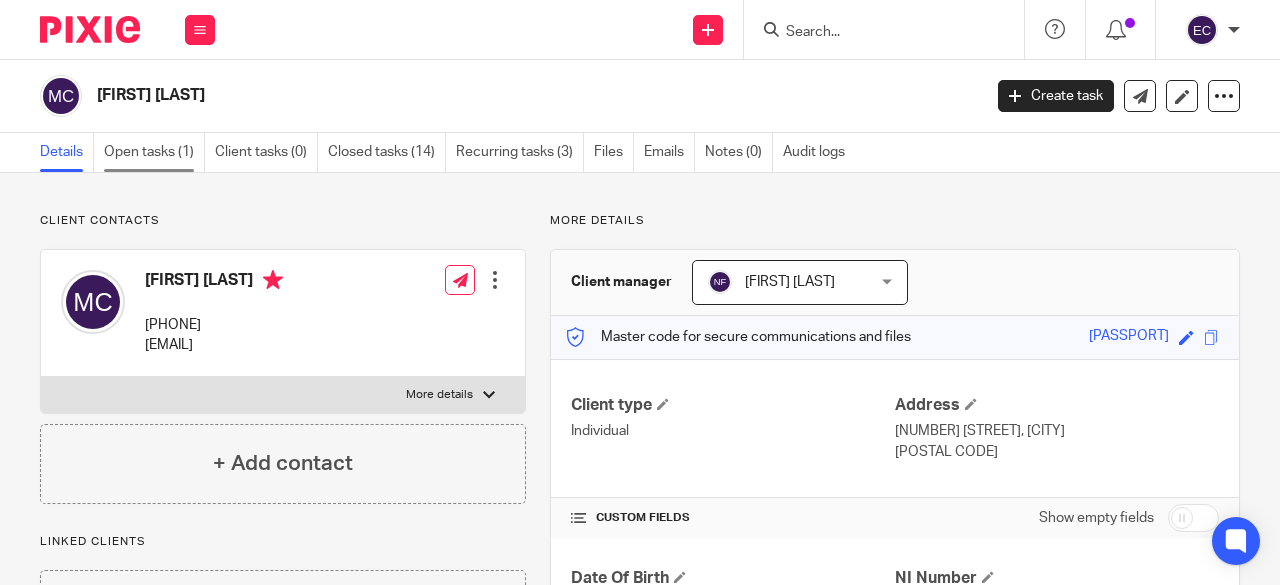 click on "Open tasks (1)" at bounding box center [154, 152] 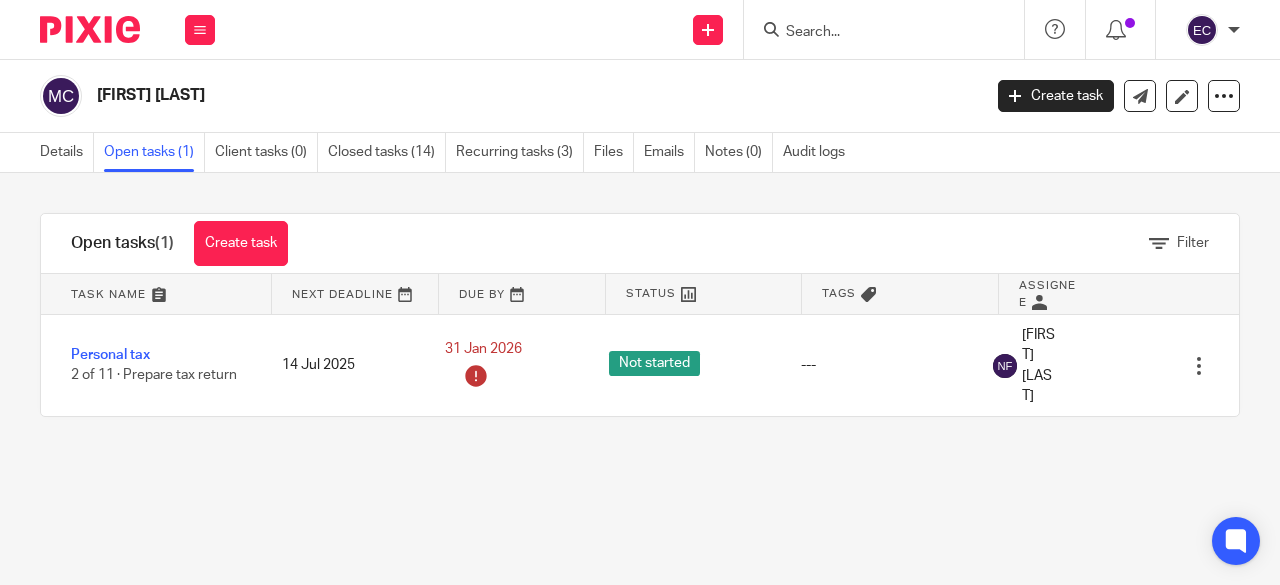 scroll, scrollTop: 0, scrollLeft: 0, axis: both 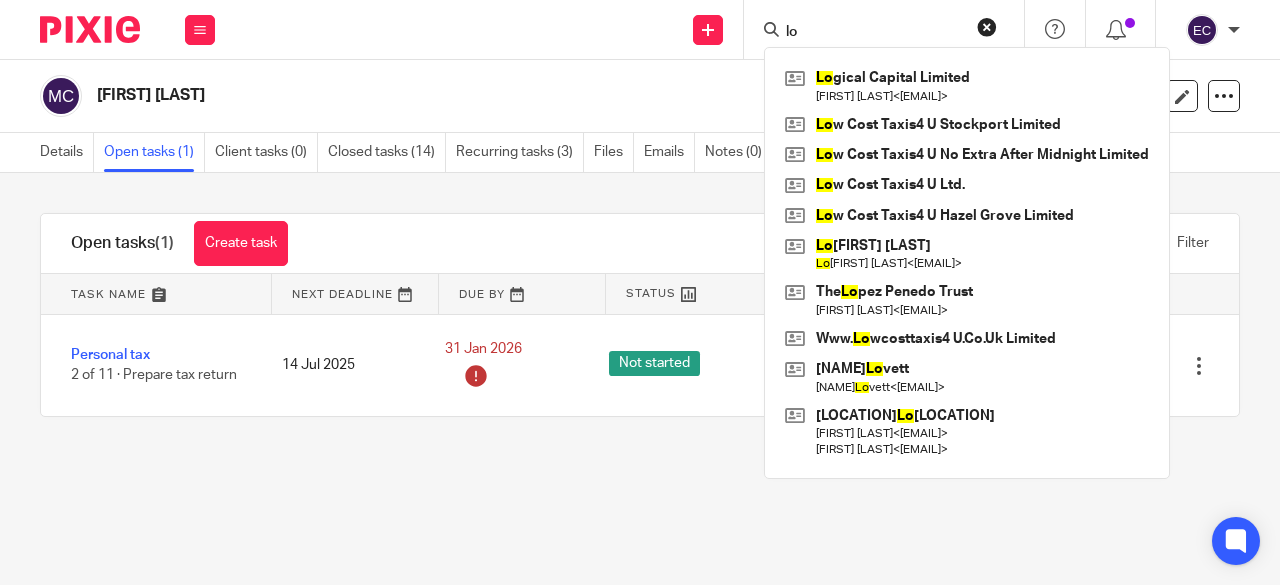 type on "l" 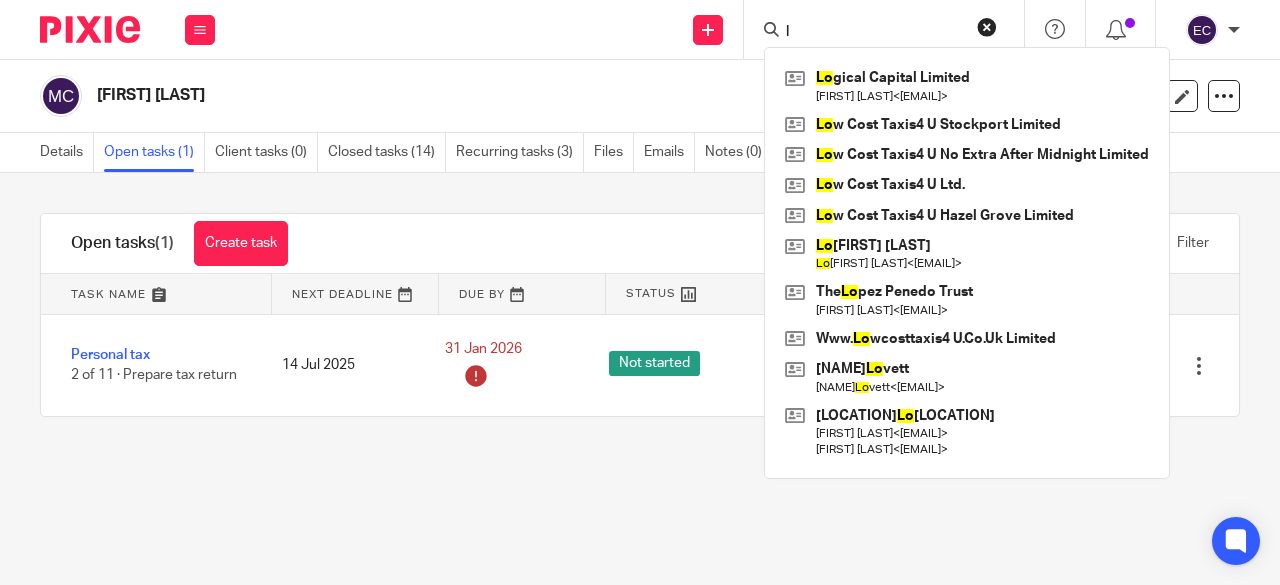 type 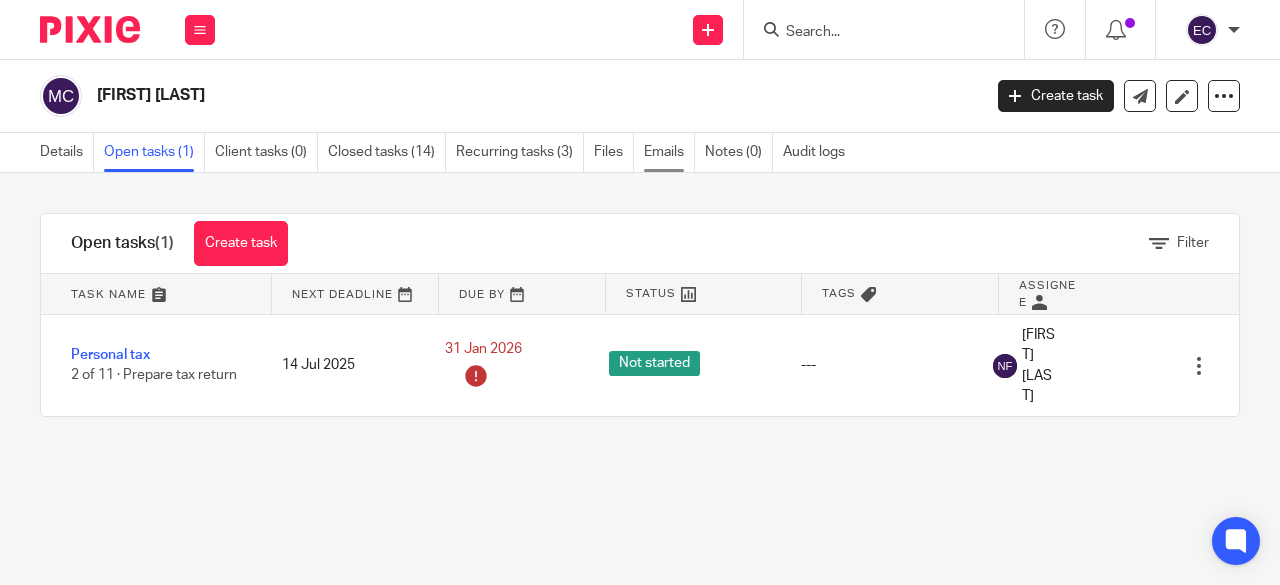 click on "Emails" at bounding box center [669, 152] 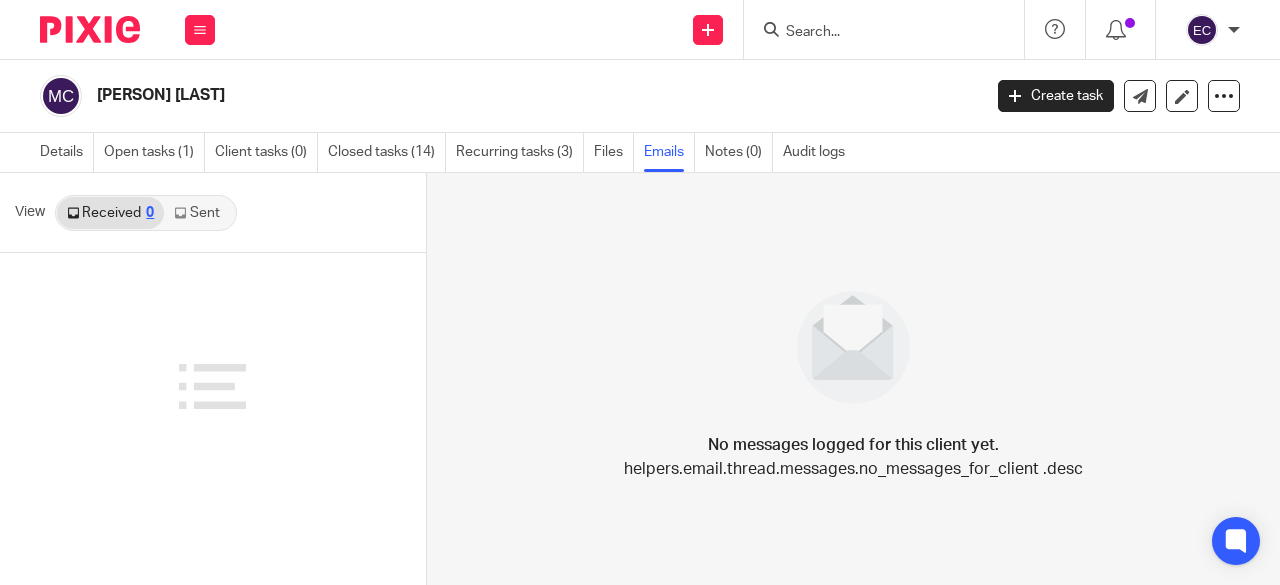 scroll, scrollTop: 0, scrollLeft: 0, axis: both 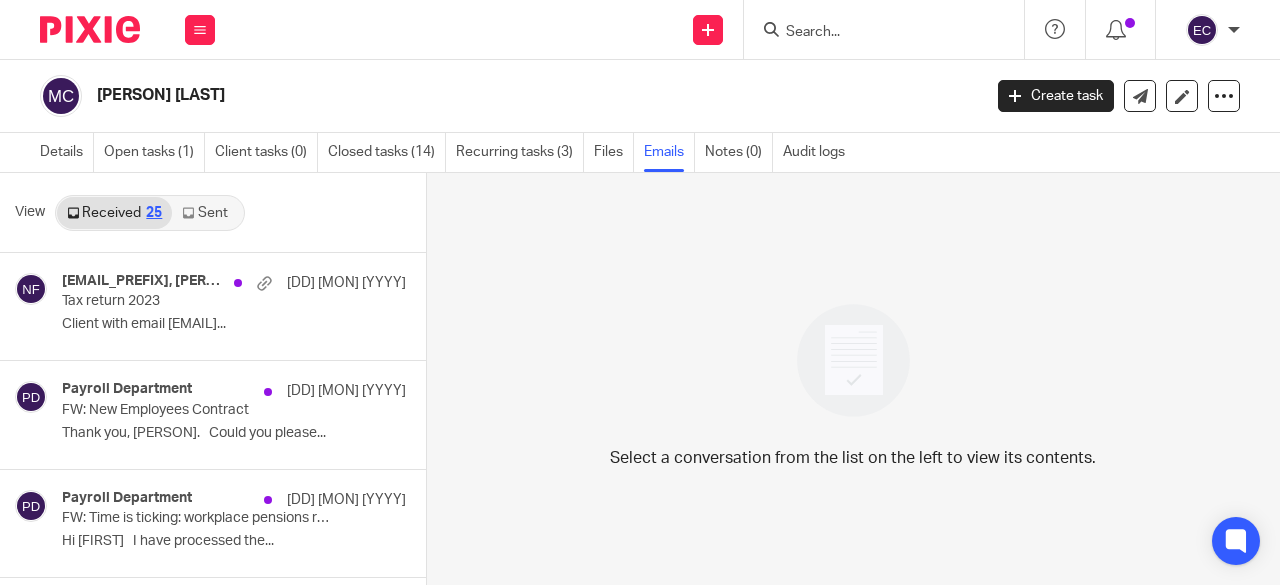 click on "Sent" at bounding box center (207, 213) 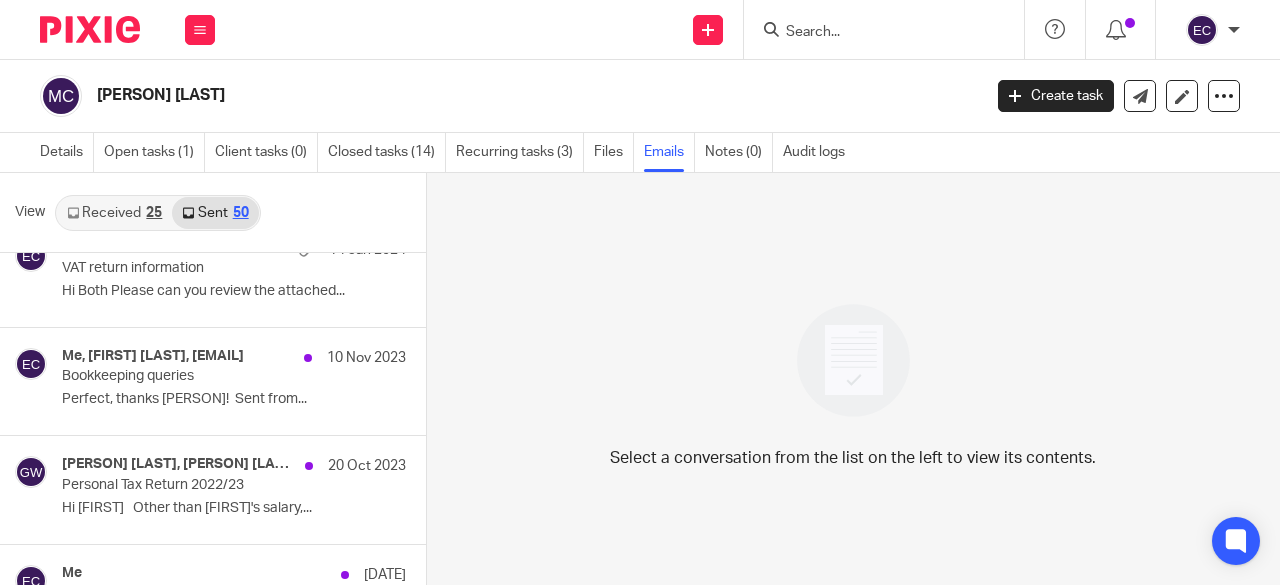 scroll, scrollTop: 900, scrollLeft: 0, axis: vertical 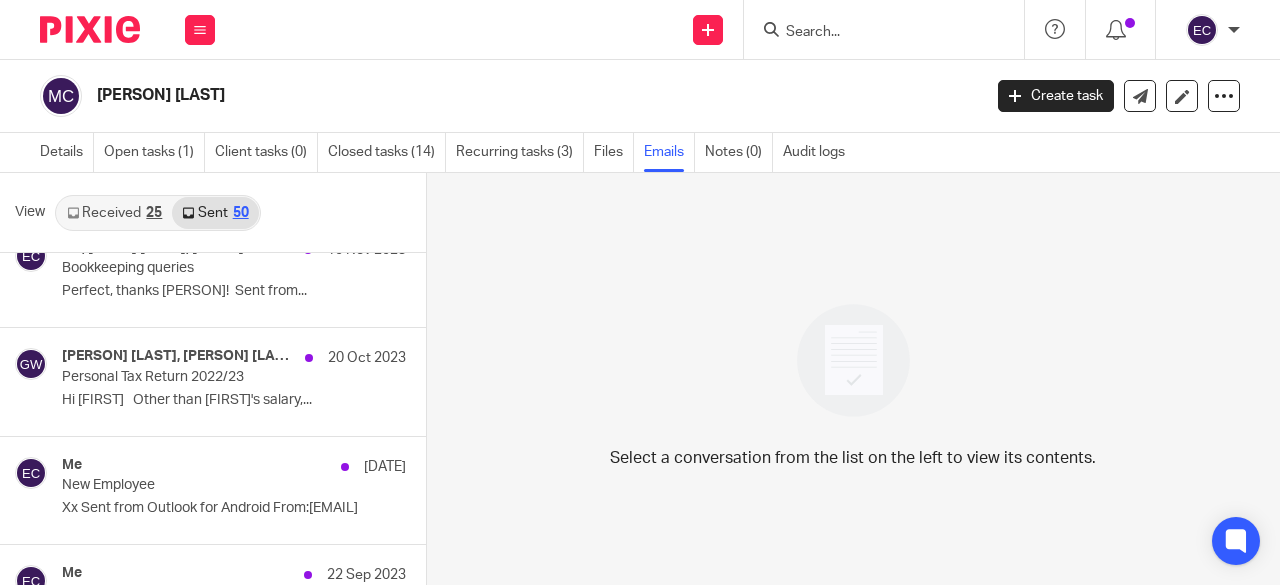 click at bounding box center (874, 33) 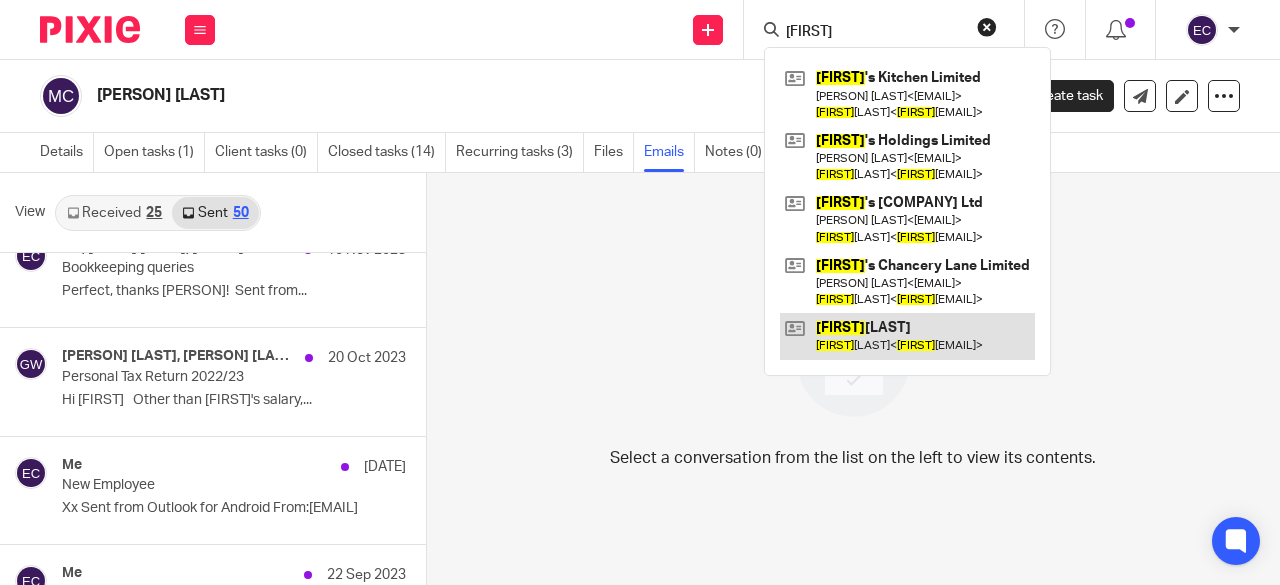 type on "guido" 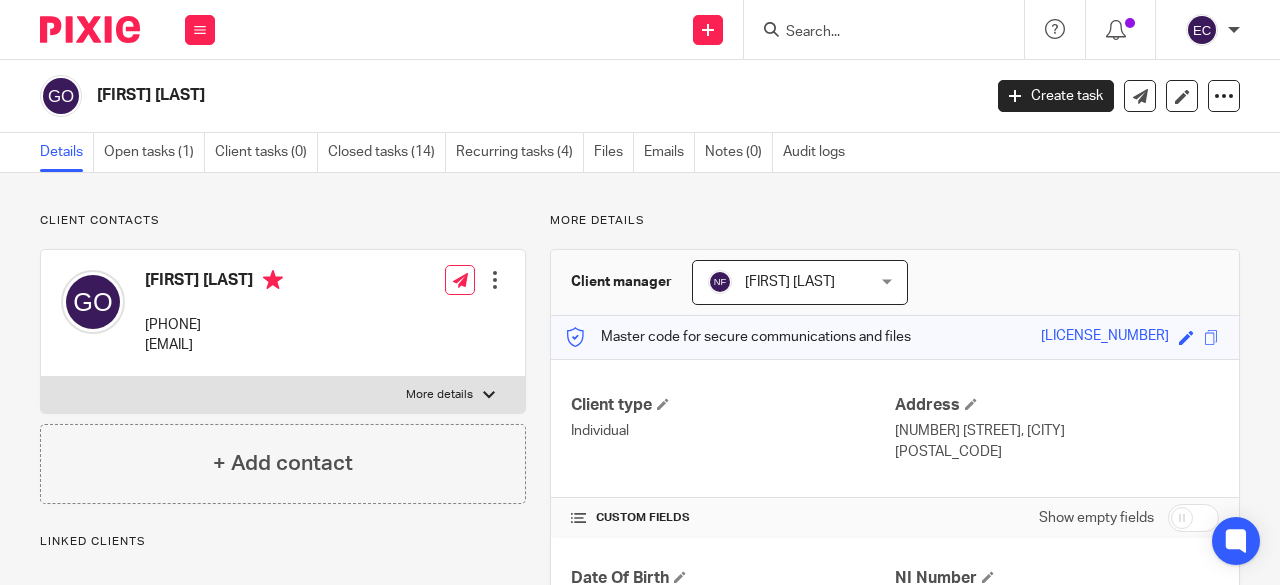 scroll, scrollTop: 0, scrollLeft: 0, axis: both 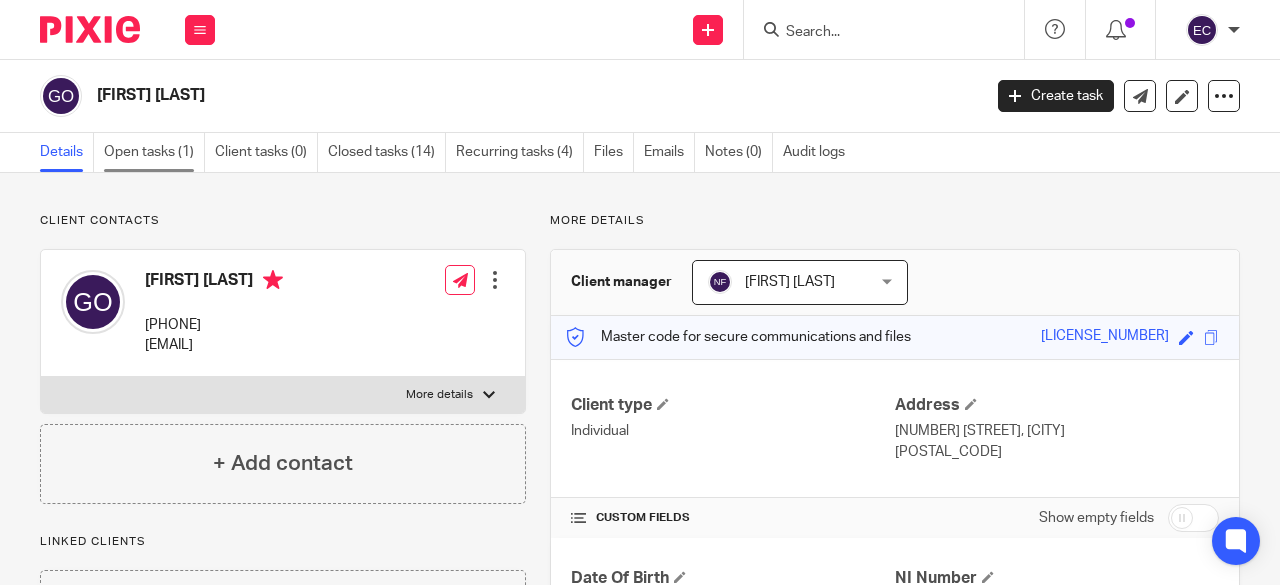 click on "Open tasks (1)" at bounding box center [154, 152] 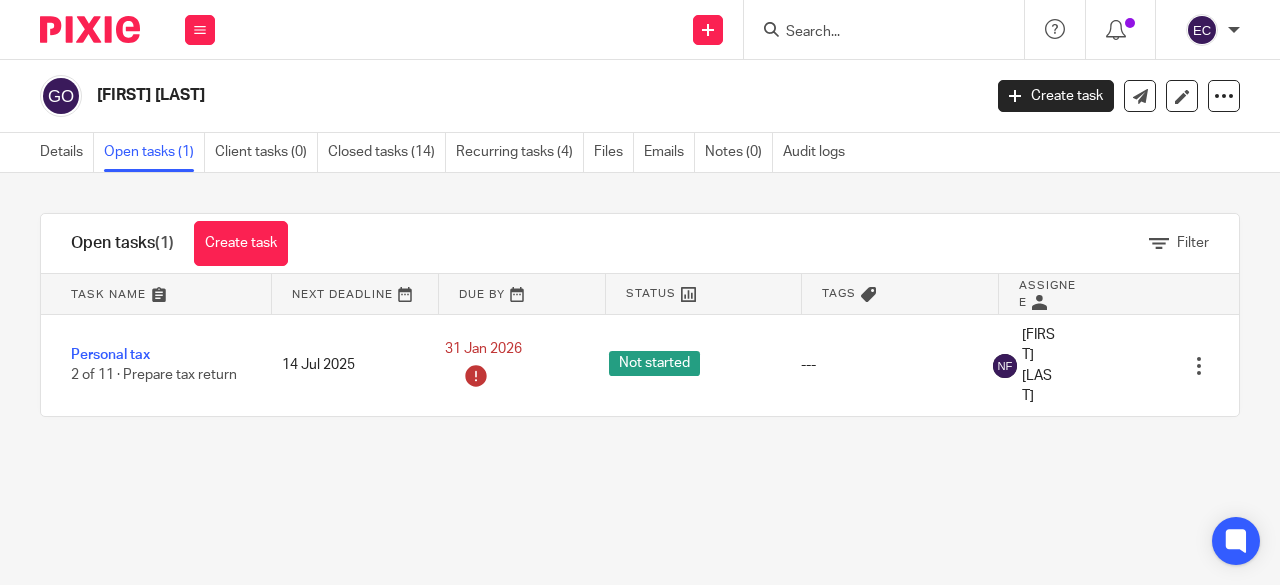 scroll, scrollTop: 0, scrollLeft: 0, axis: both 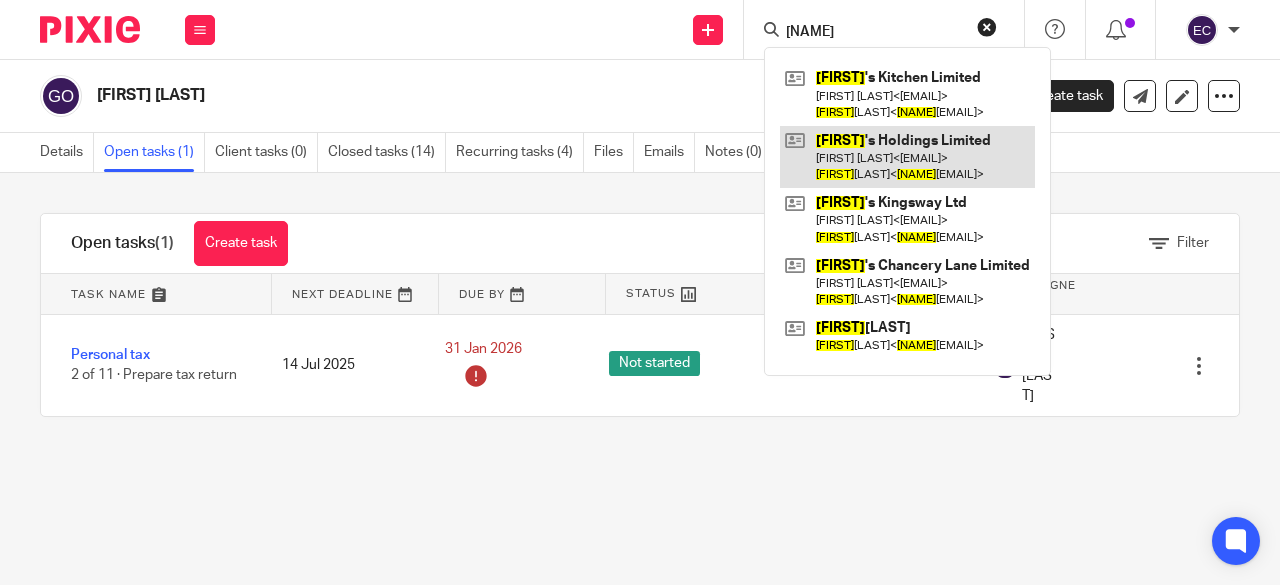 type on "[NAME]" 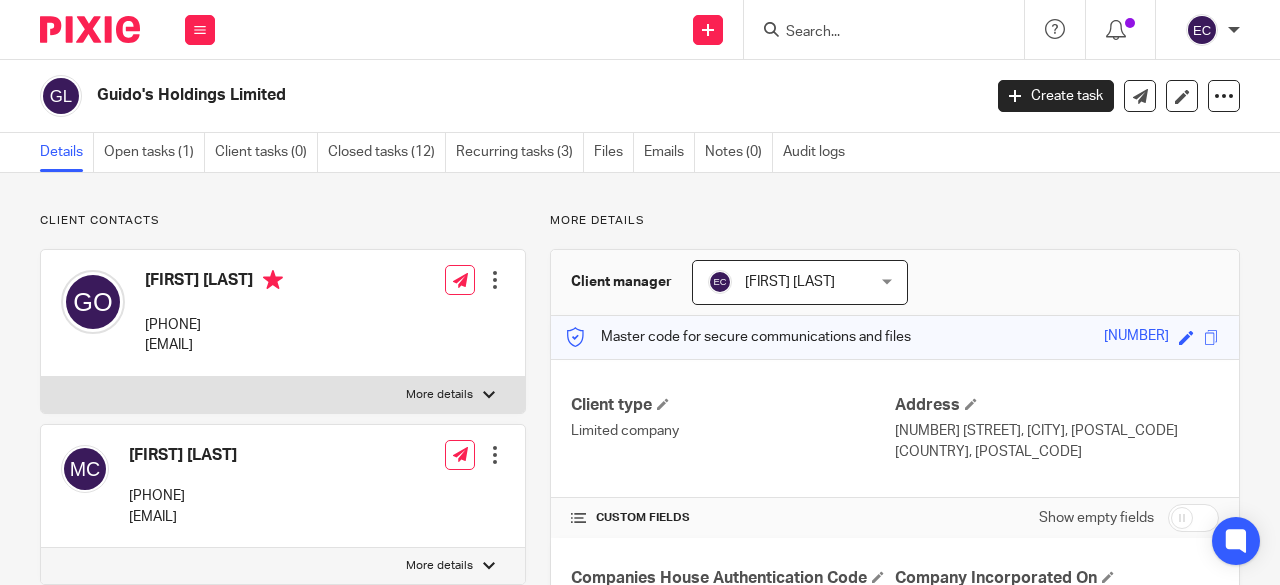 scroll, scrollTop: 0, scrollLeft: 0, axis: both 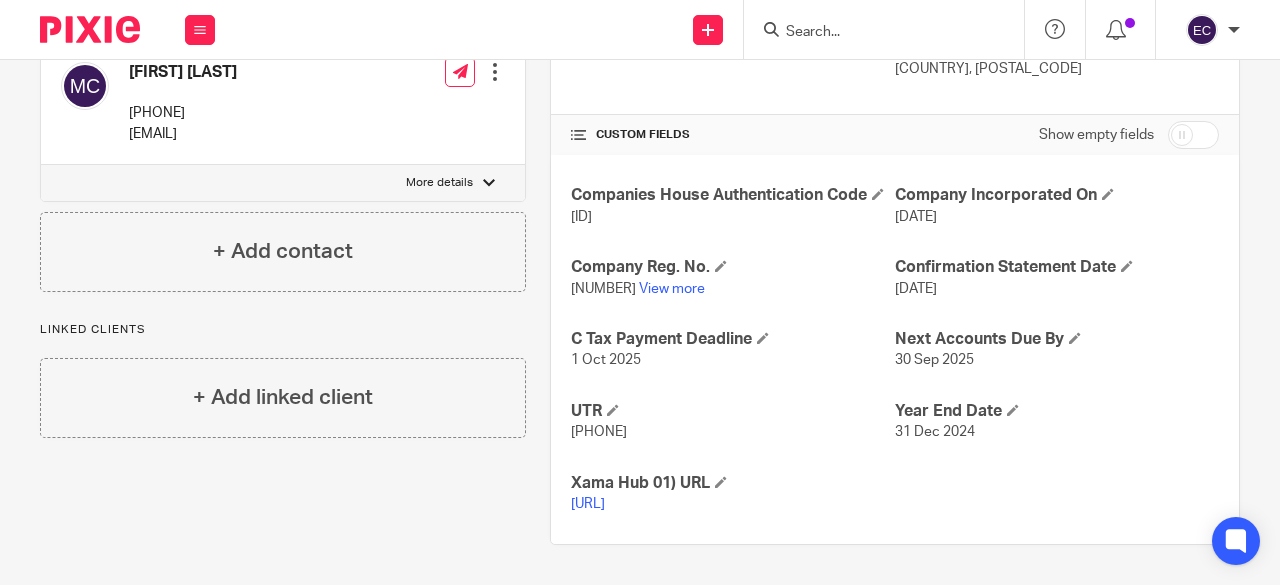 click on "[ID]" at bounding box center (581, 217) 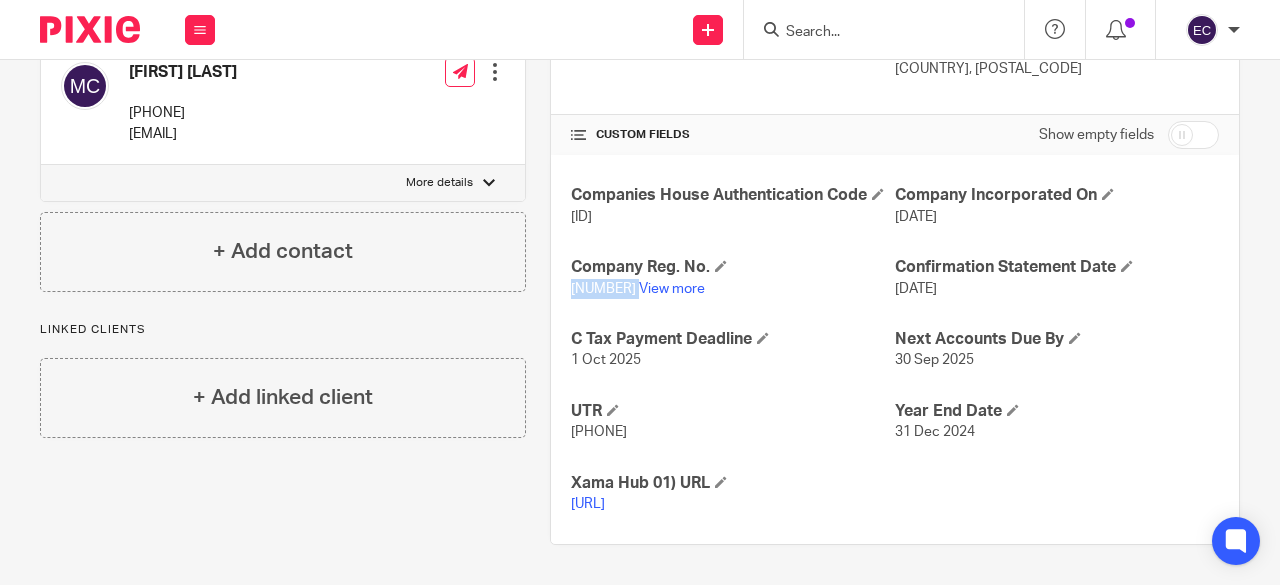 click on "[NUMBER]" at bounding box center (603, 289) 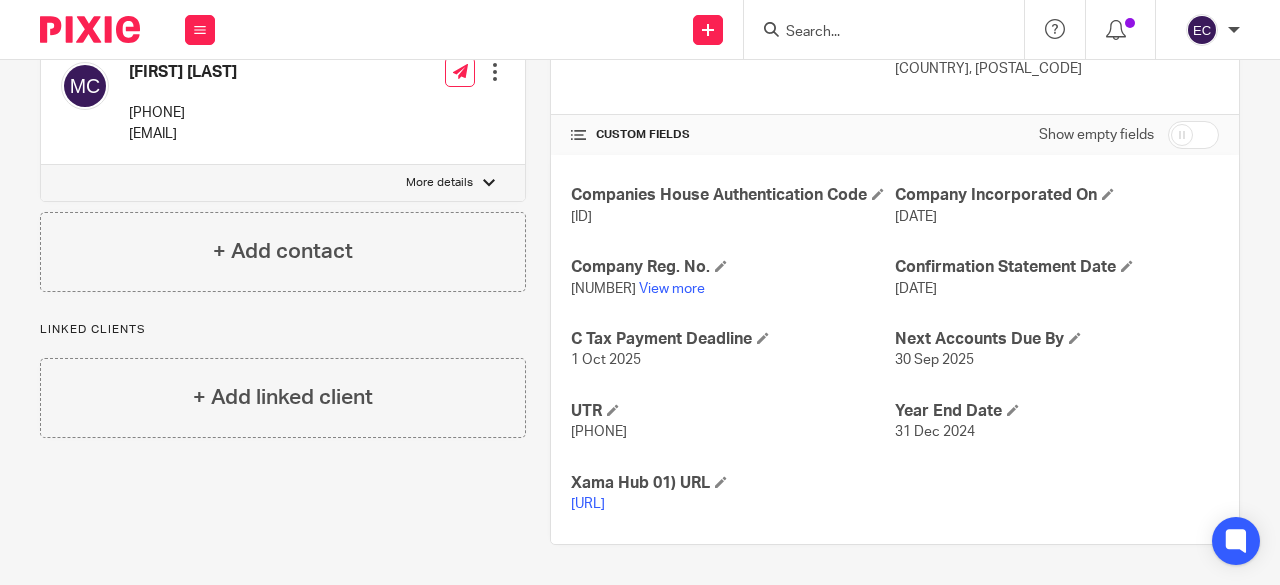click at bounding box center (874, 33) 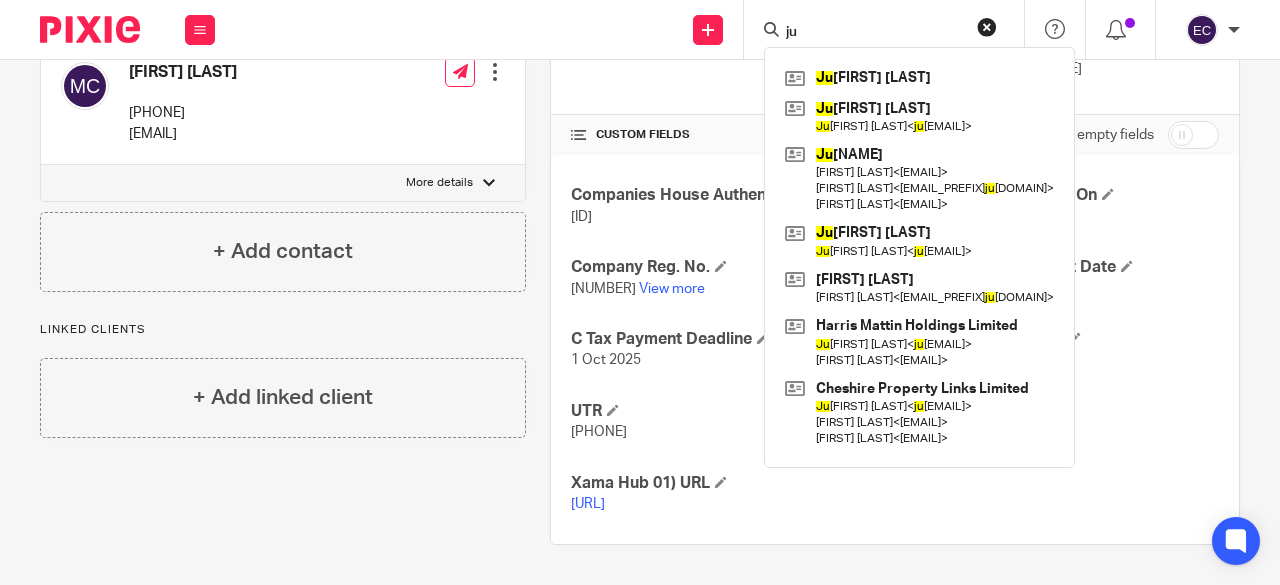 type on "j" 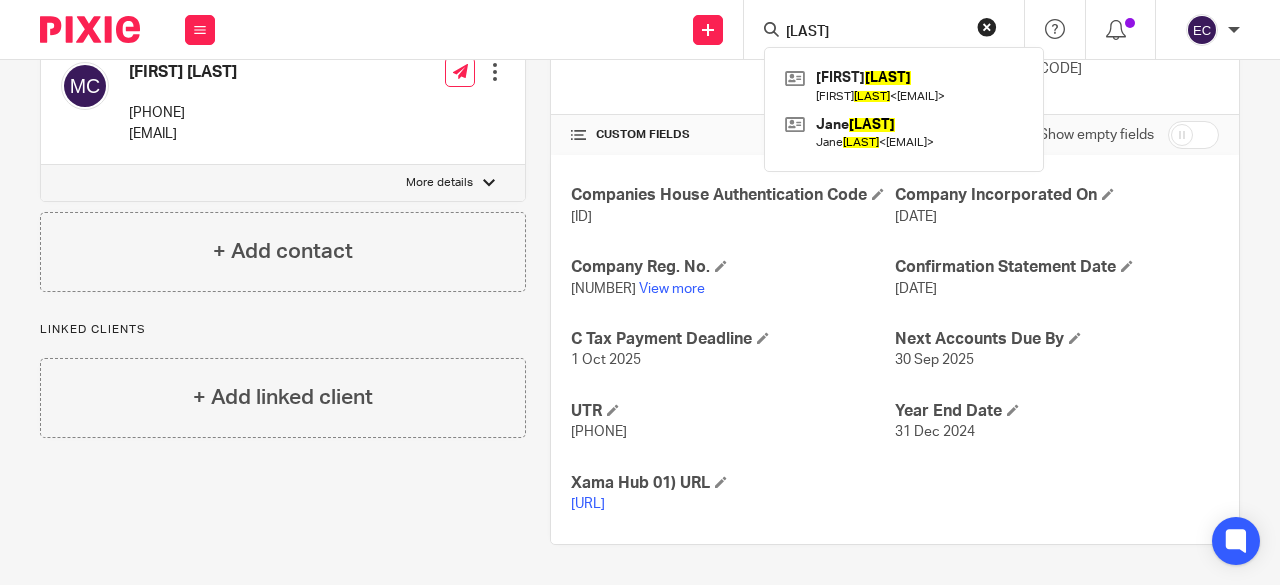 type on "[LAST]" 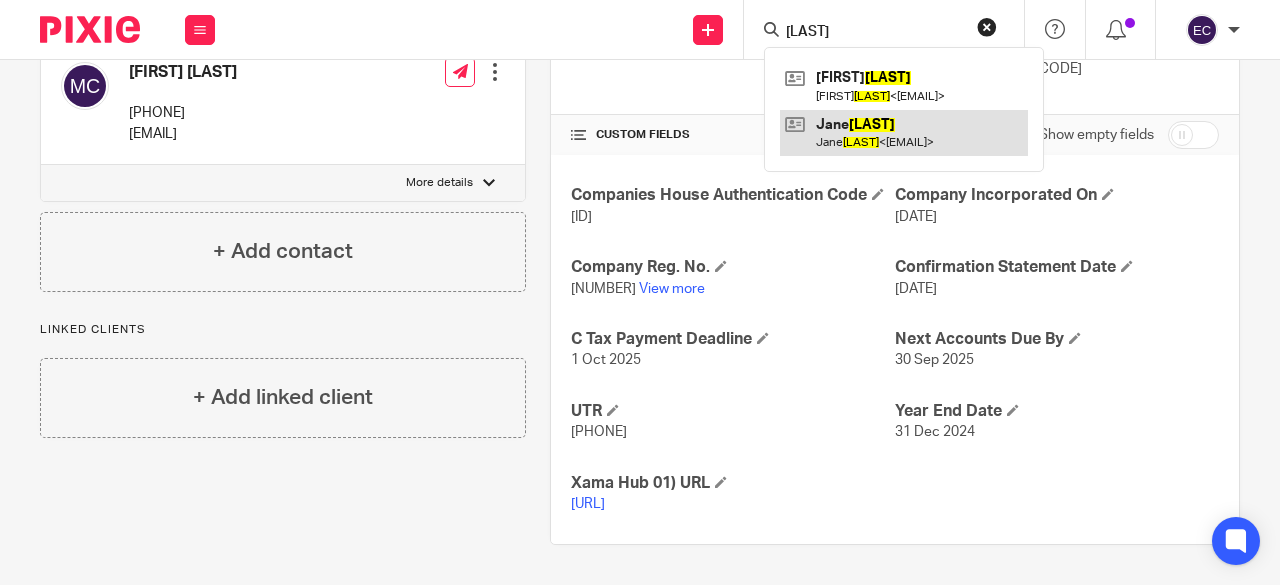 click at bounding box center [904, 133] 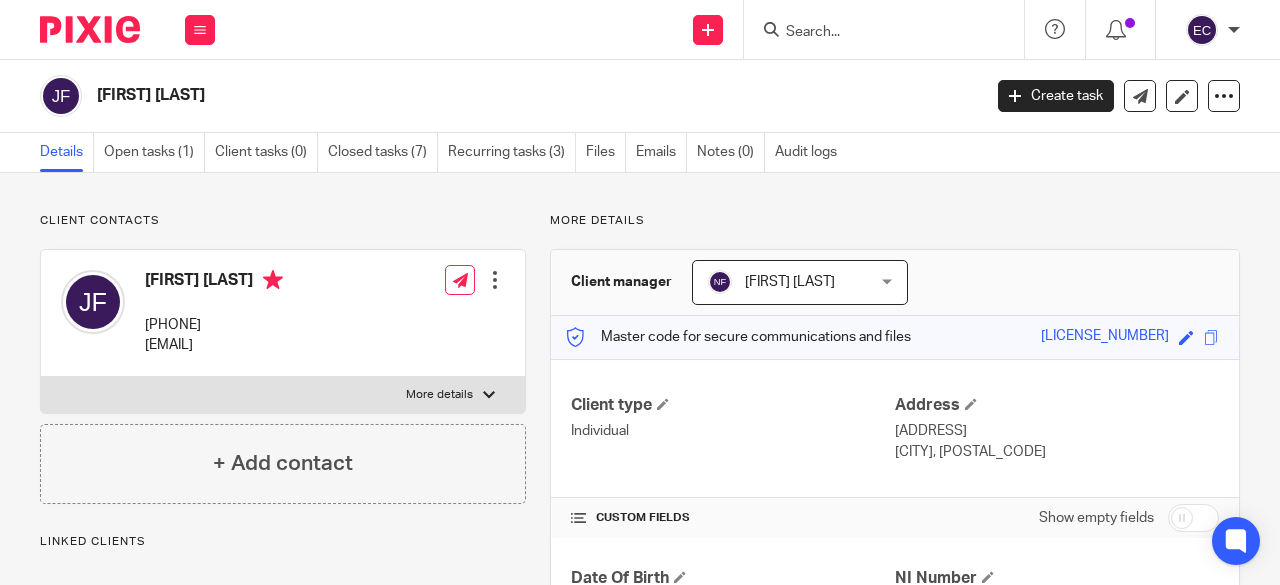 scroll, scrollTop: 0, scrollLeft: 0, axis: both 